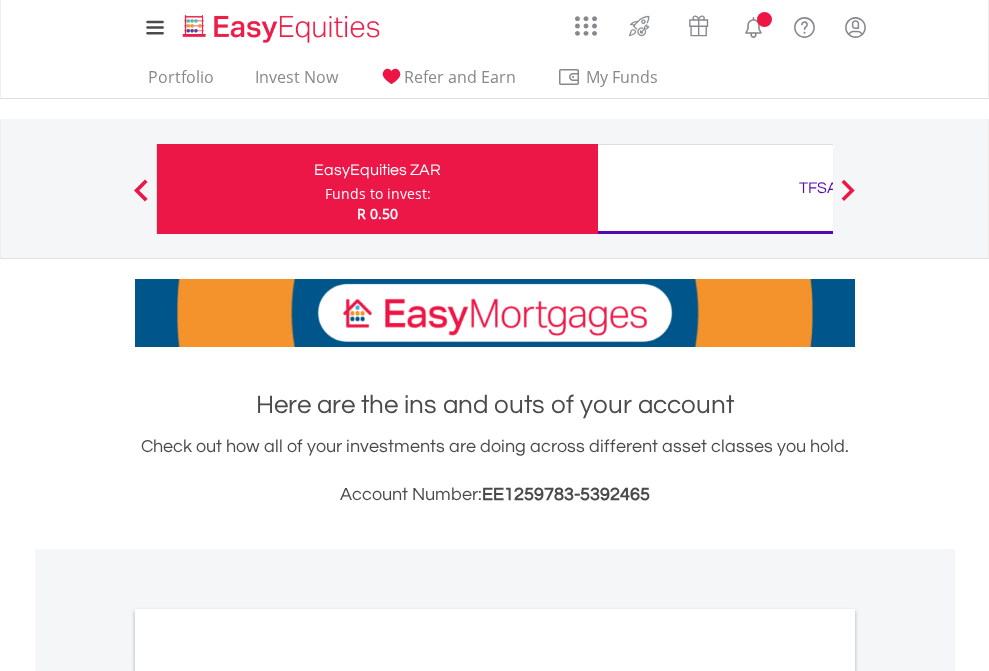 scroll, scrollTop: 0, scrollLeft: 0, axis: both 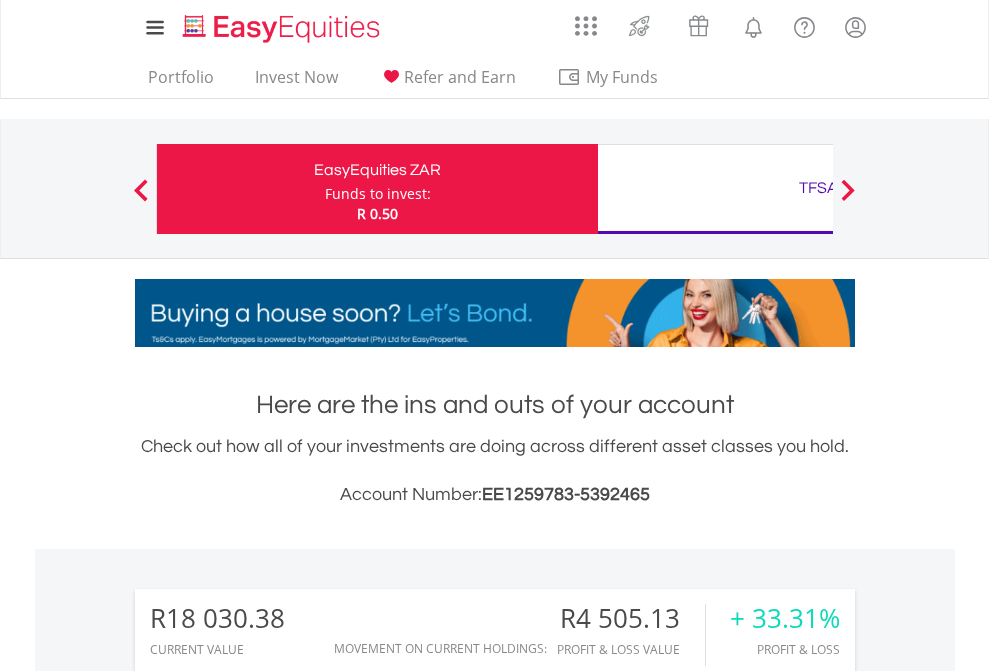click on "Funds to invest:" at bounding box center (378, 194) 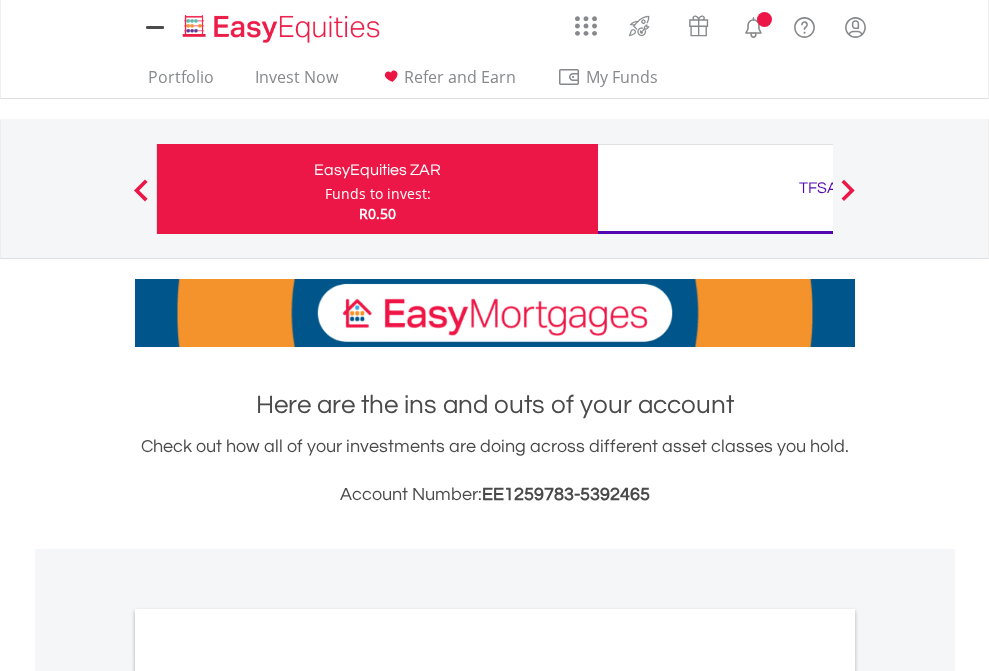 scroll, scrollTop: 0, scrollLeft: 0, axis: both 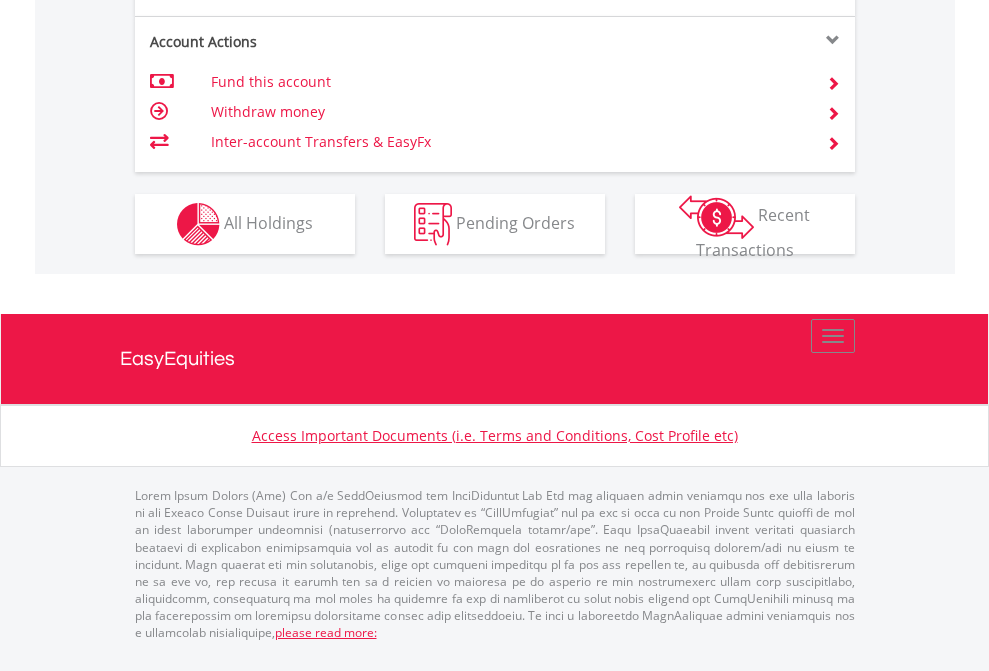 click on "Investment types" at bounding box center [706, -337] 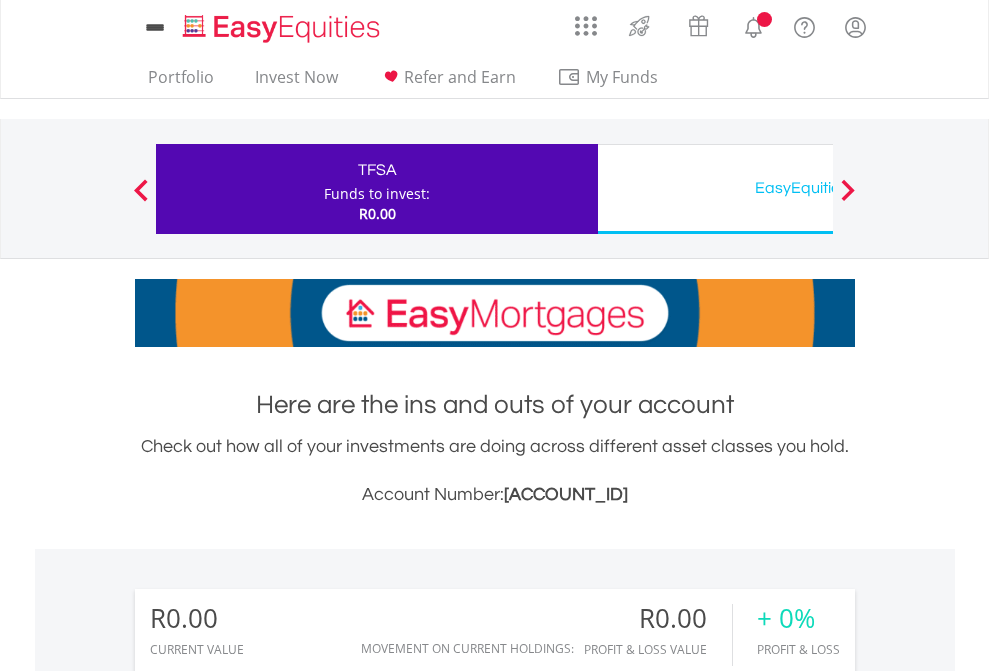 scroll, scrollTop: 0, scrollLeft: 0, axis: both 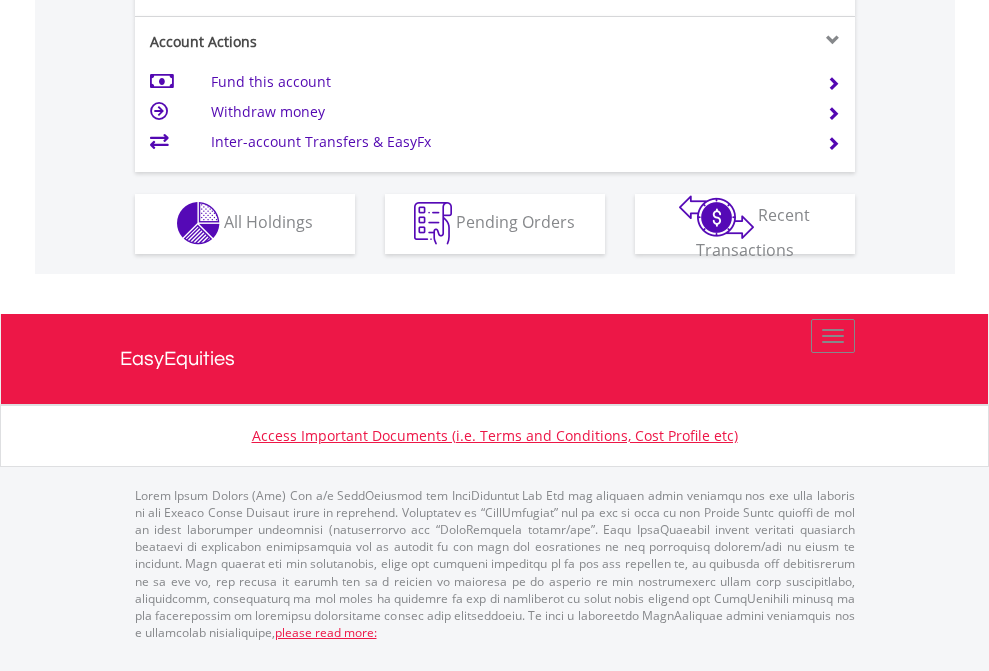 click on "Investment types" at bounding box center (706, -353) 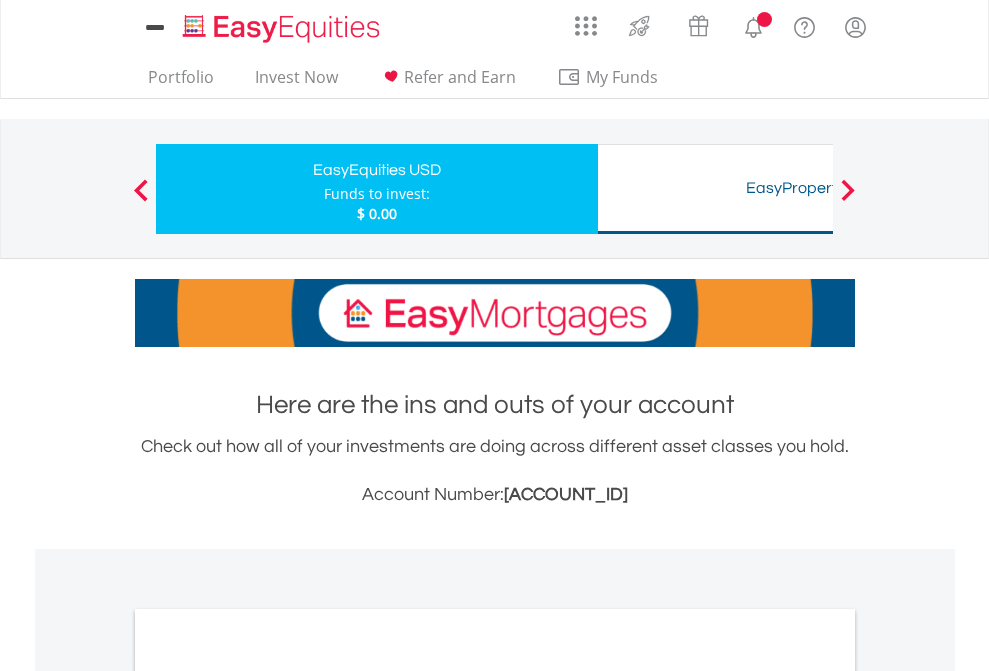 scroll, scrollTop: 0, scrollLeft: 0, axis: both 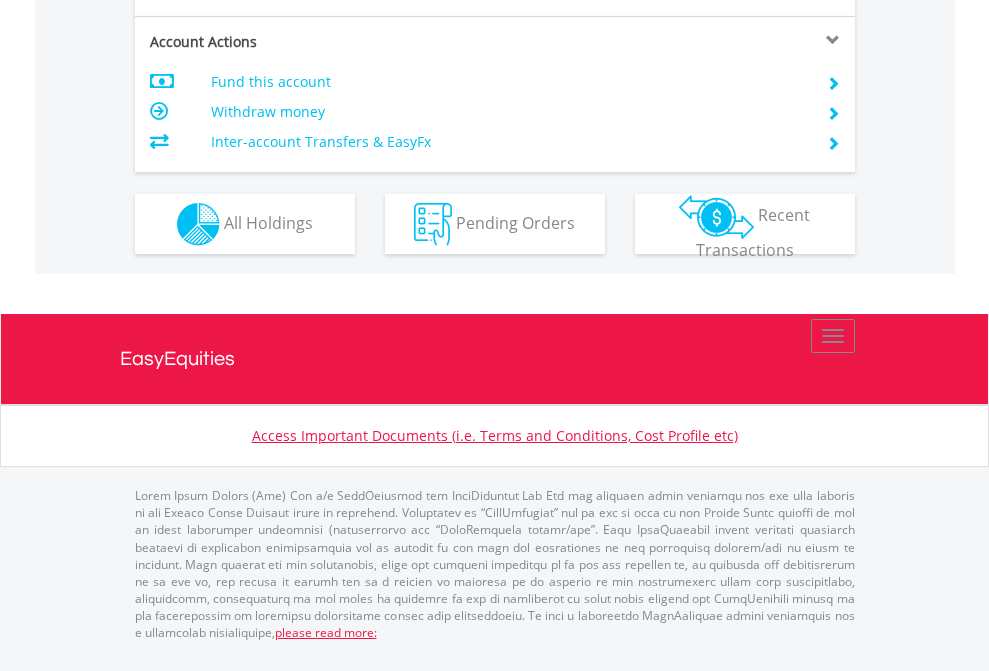 click on "Investment types" at bounding box center (706, -337) 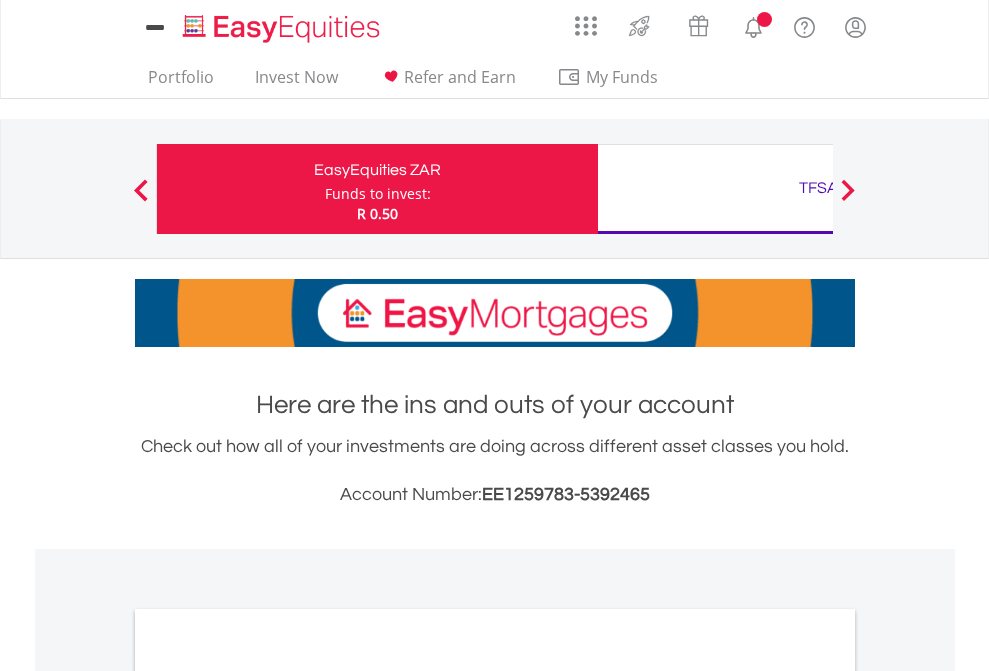 scroll, scrollTop: 0, scrollLeft: 0, axis: both 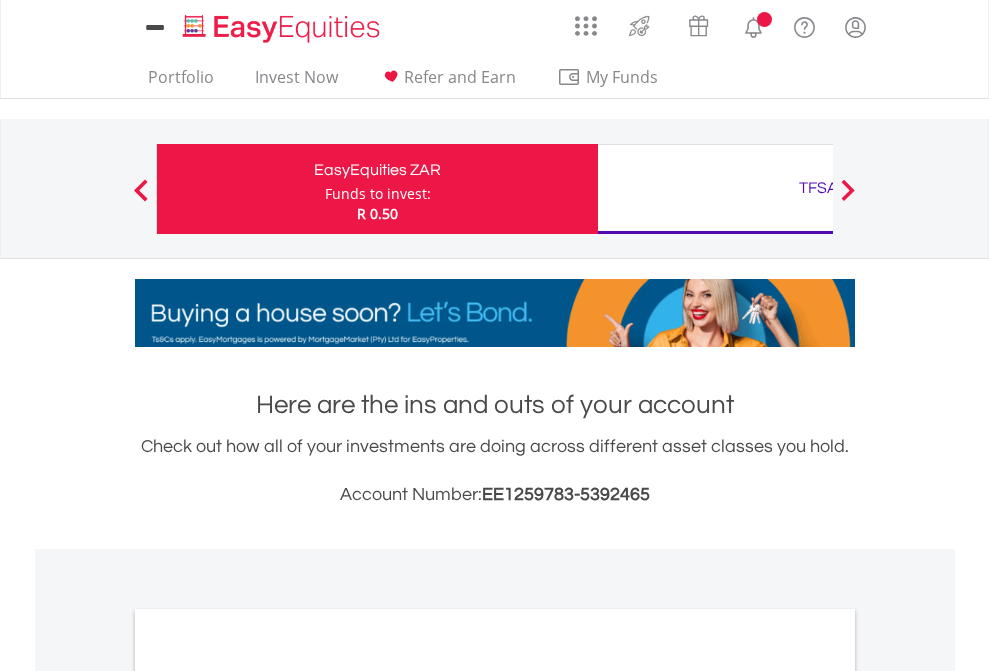 click on "All Holdings" at bounding box center (268, 1096) 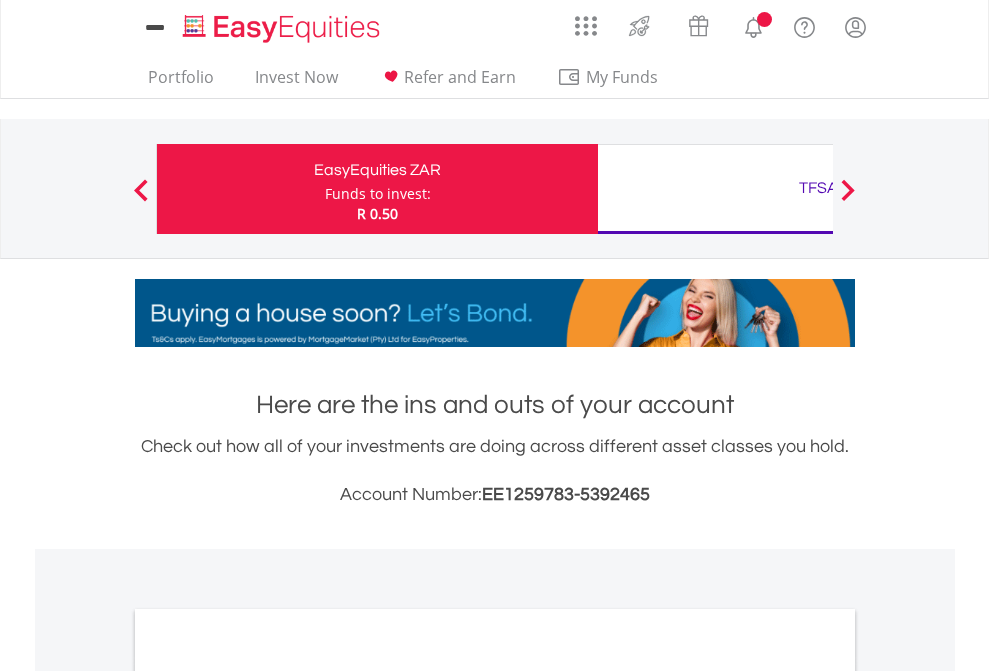 scroll, scrollTop: 1202, scrollLeft: 0, axis: vertical 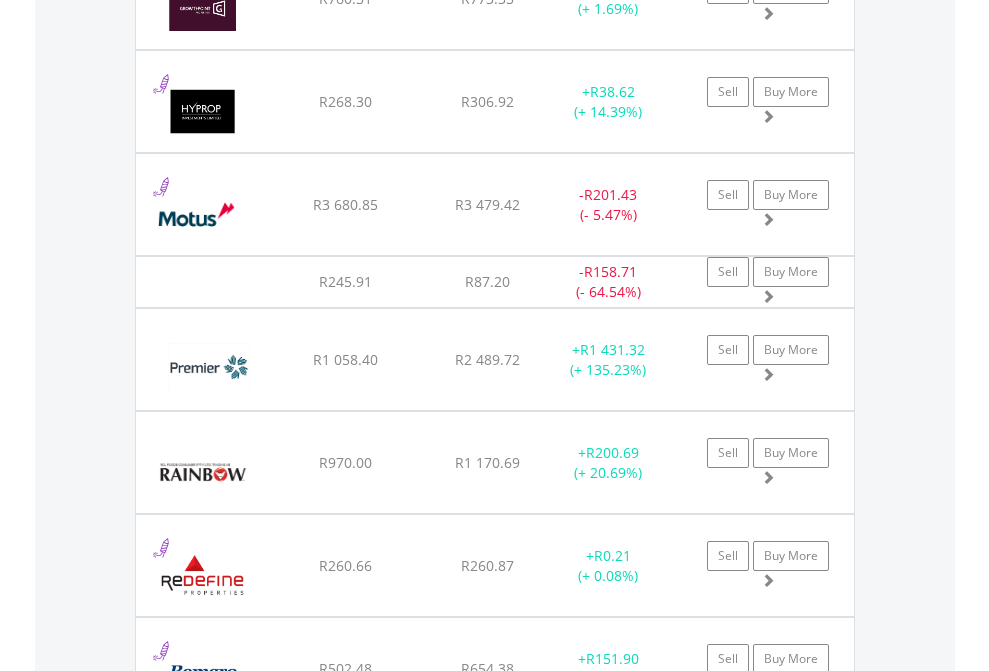 click on "TFSA" at bounding box center (818, -2196) 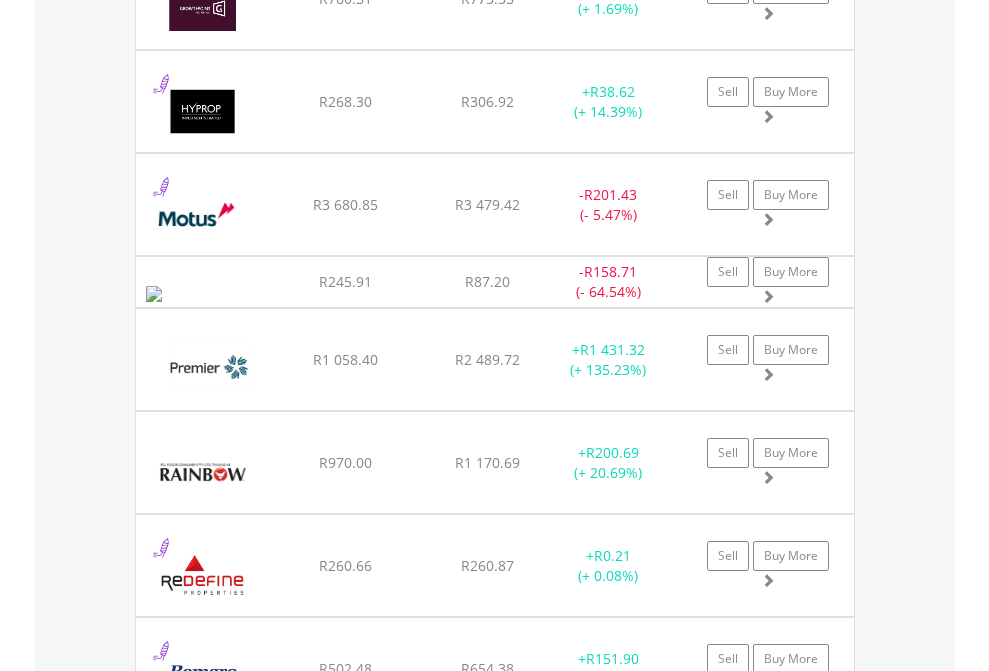 scroll, scrollTop: 144, scrollLeft: 0, axis: vertical 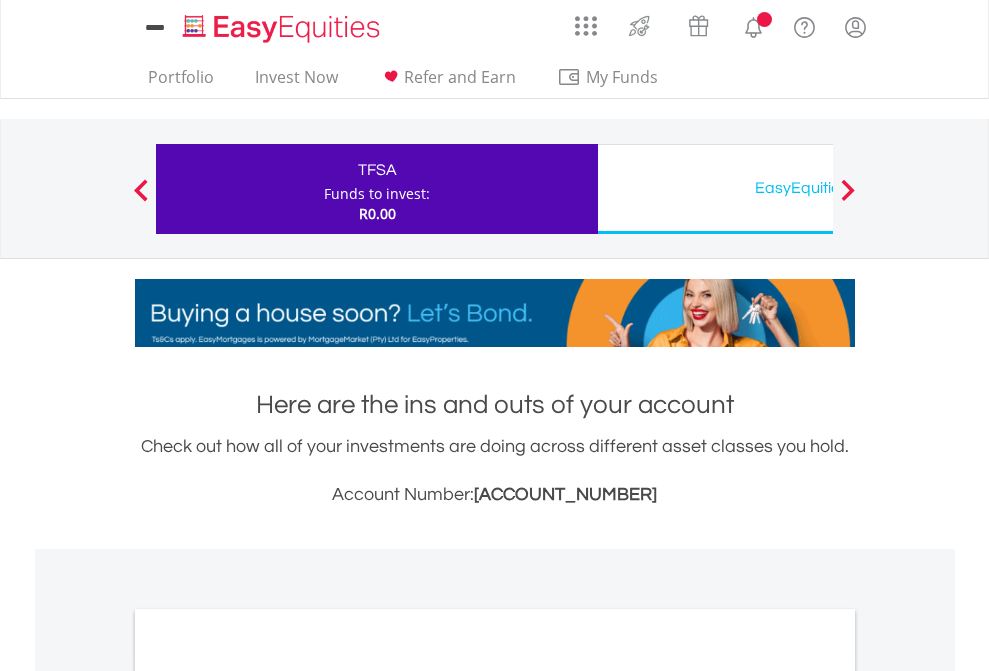 click on "All Holdings" at bounding box center (268, 1096) 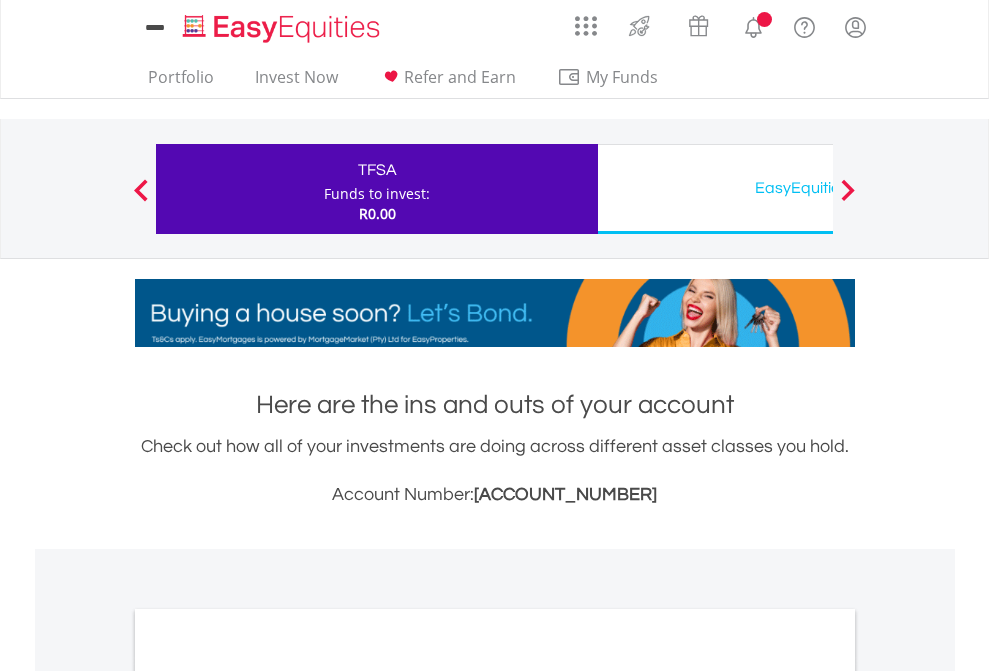 scroll, scrollTop: 1202, scrollLeft: 0, axis: vertical 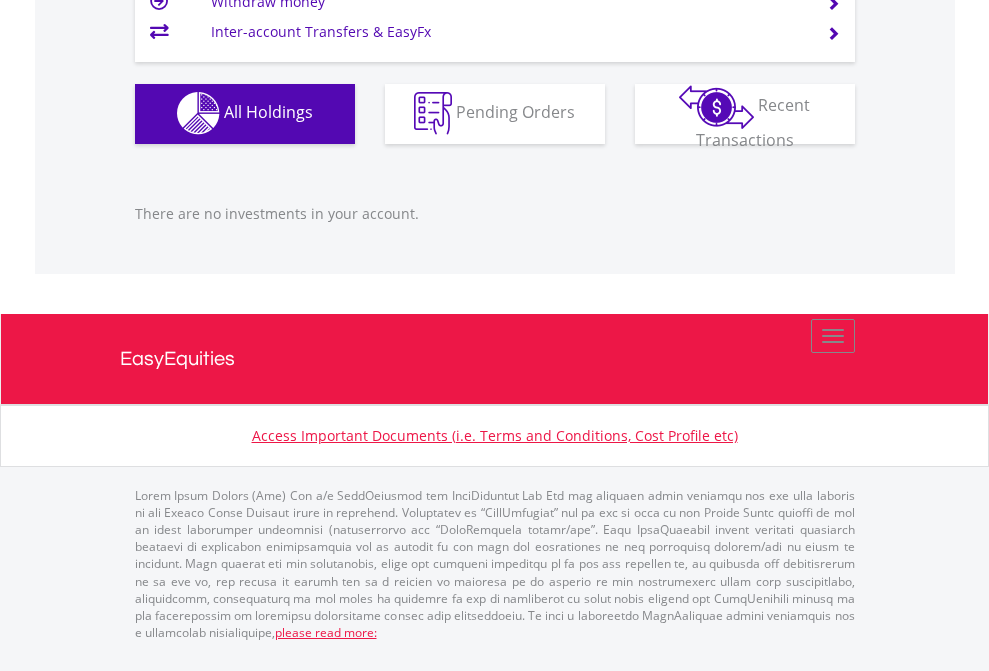 click on "EasyEquities USD" at bounding box center [818, -1142] 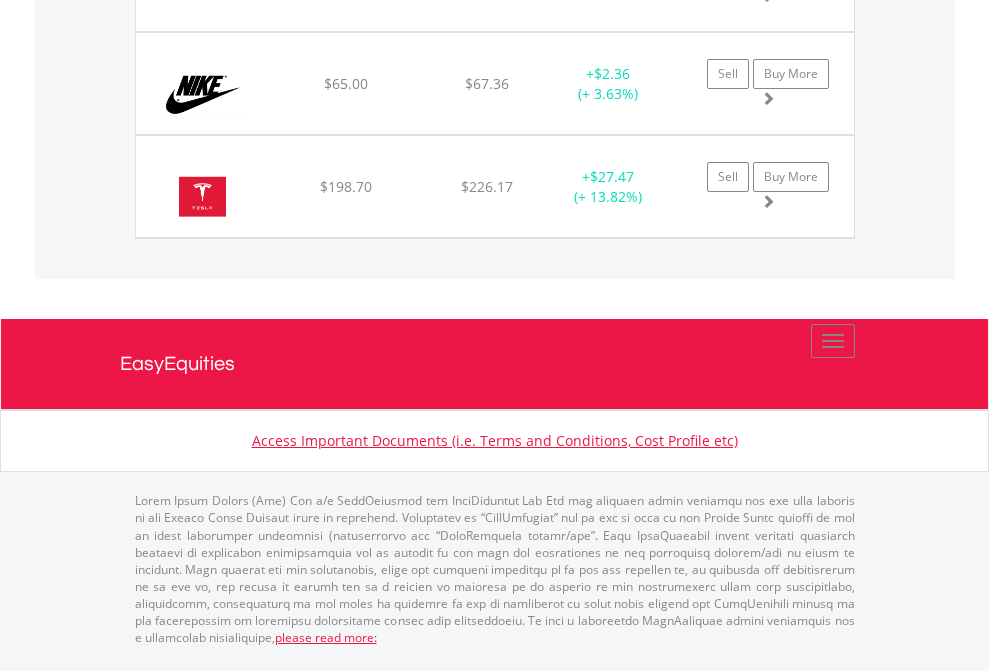 scroll, scrollTop: 2225, scrollLeft: 0, axis: vertical 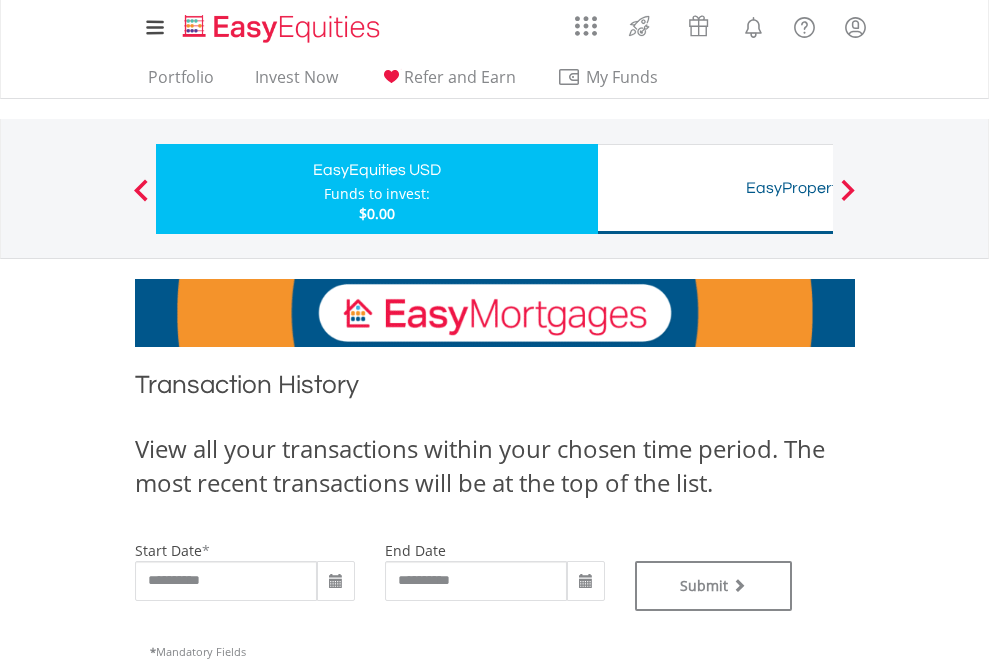 type on "**********" 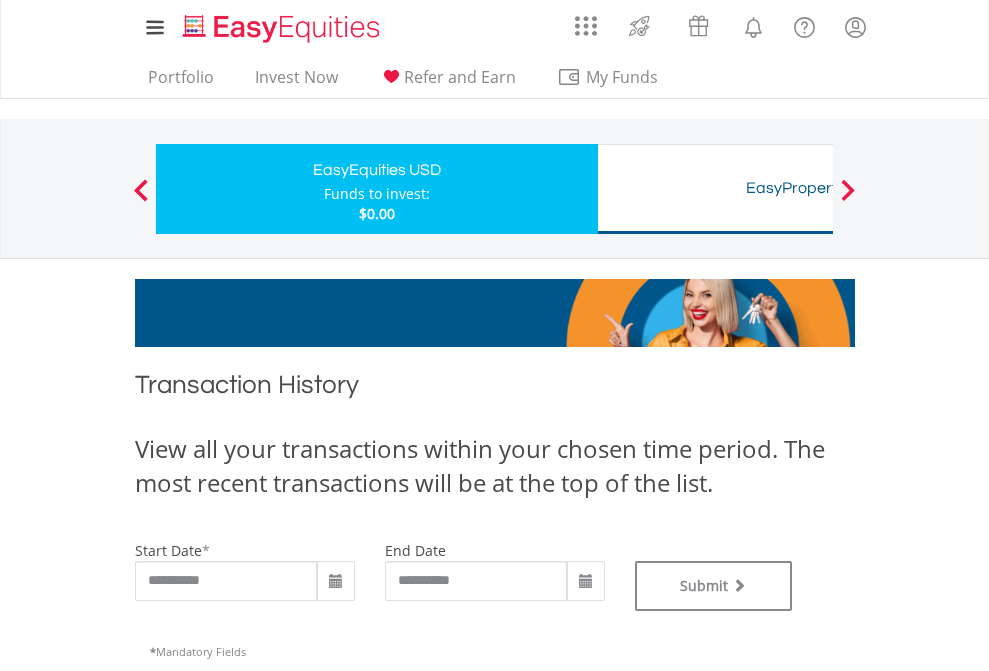 type on "**********" 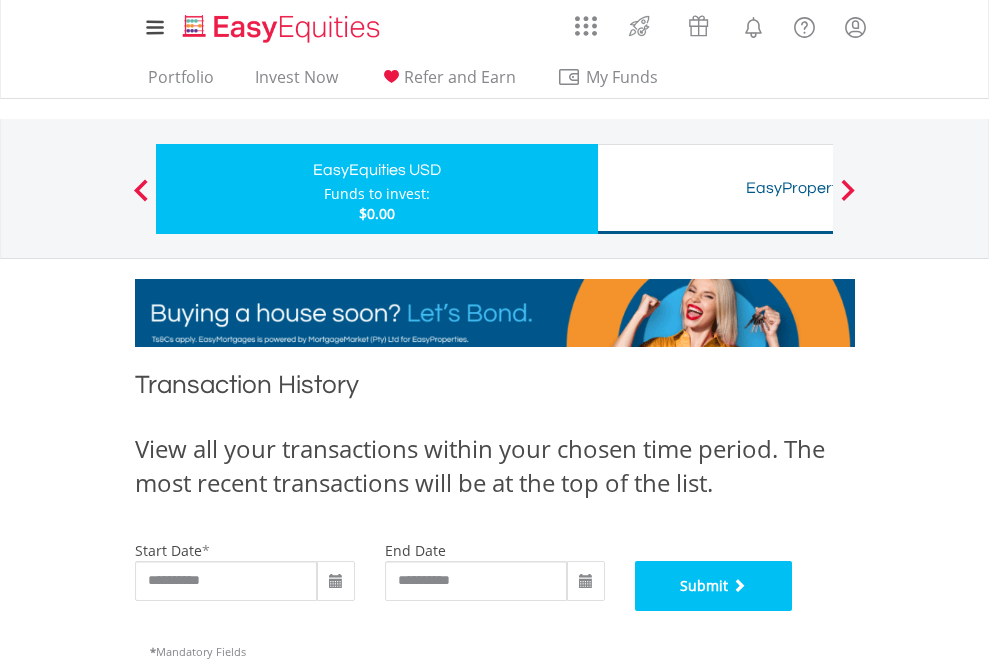 click on "Submit" at bounding box center [714, 586] 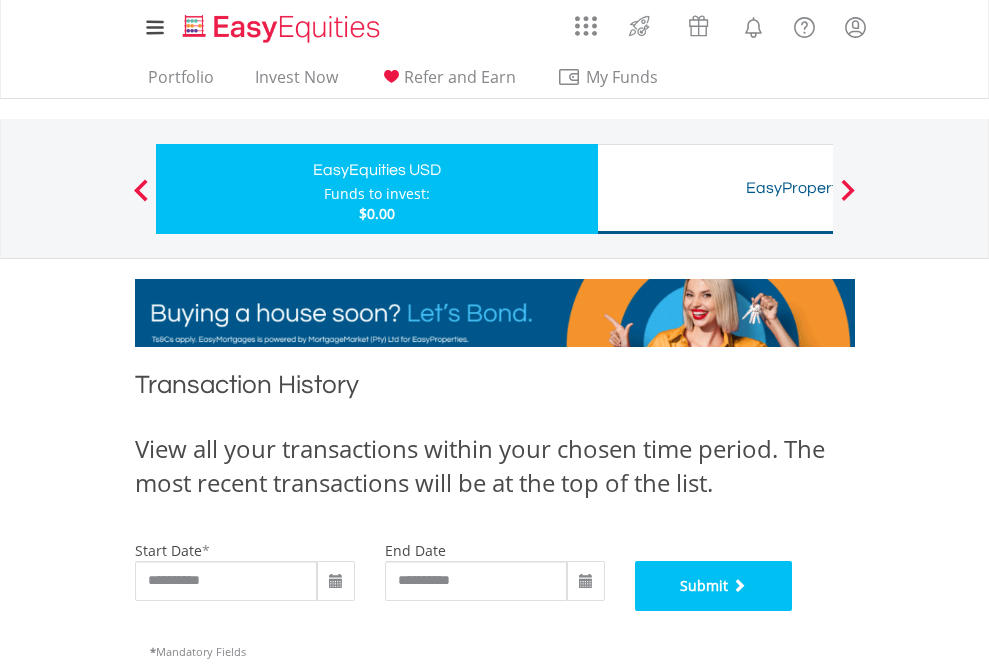 scroll, scrollTop: 811, scrollLeft: 0, axis: vertical 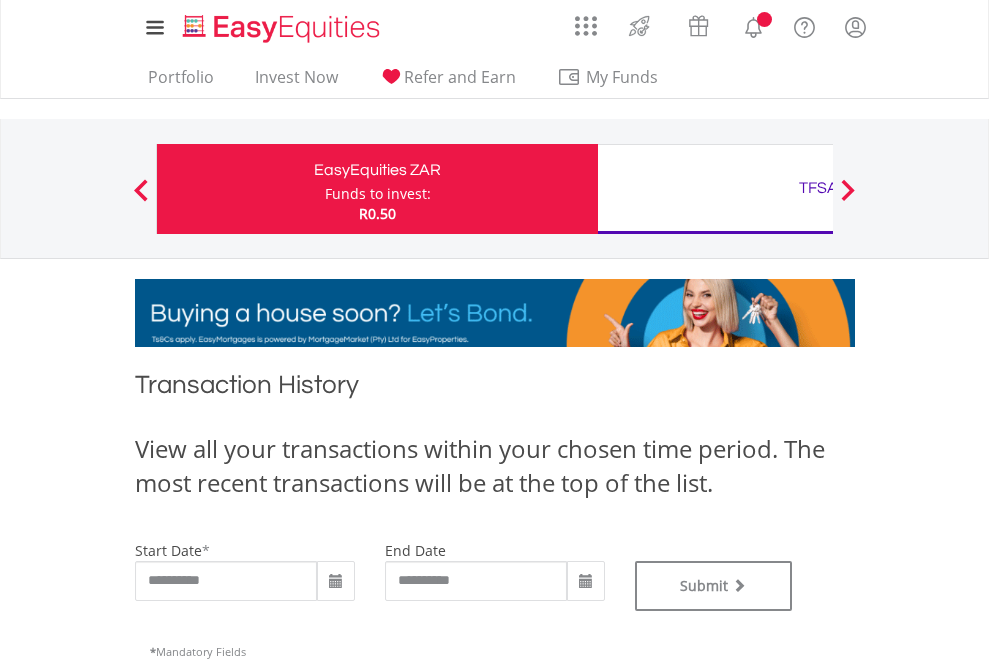 click on "TFSA" at bounding box center (818, 188) 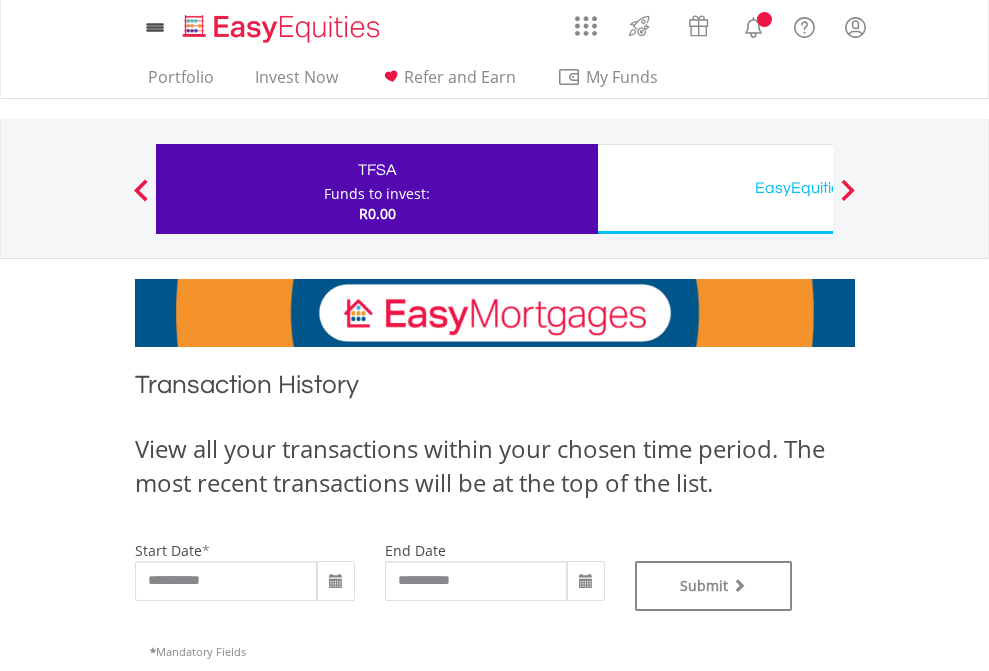 scroll, scrollTop: 0, scrollLeft: 0, axis: both 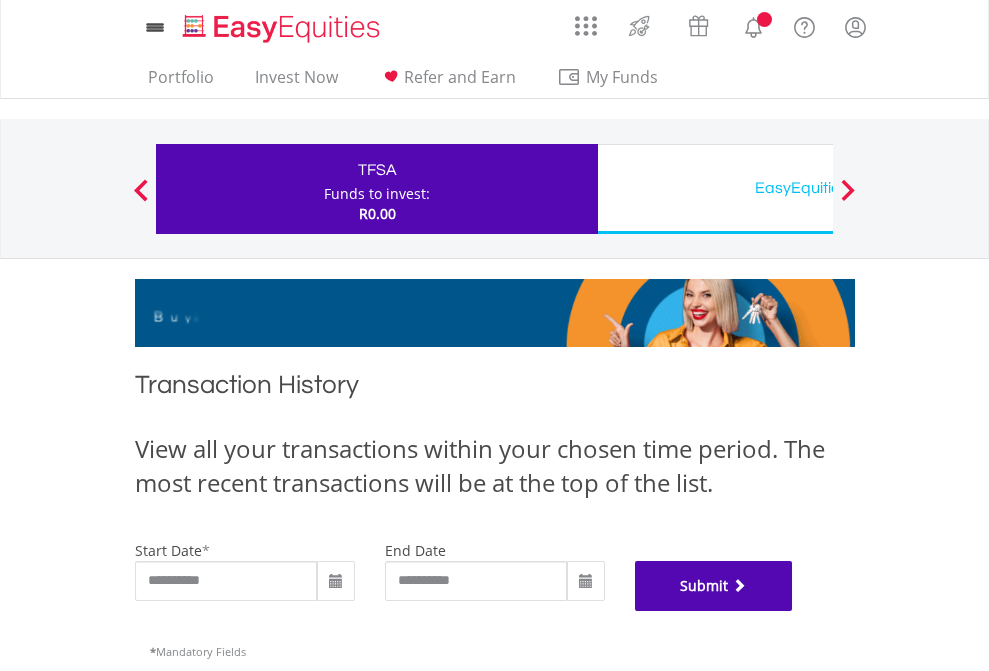 click on "Submit" at bounding box center (714, 586) 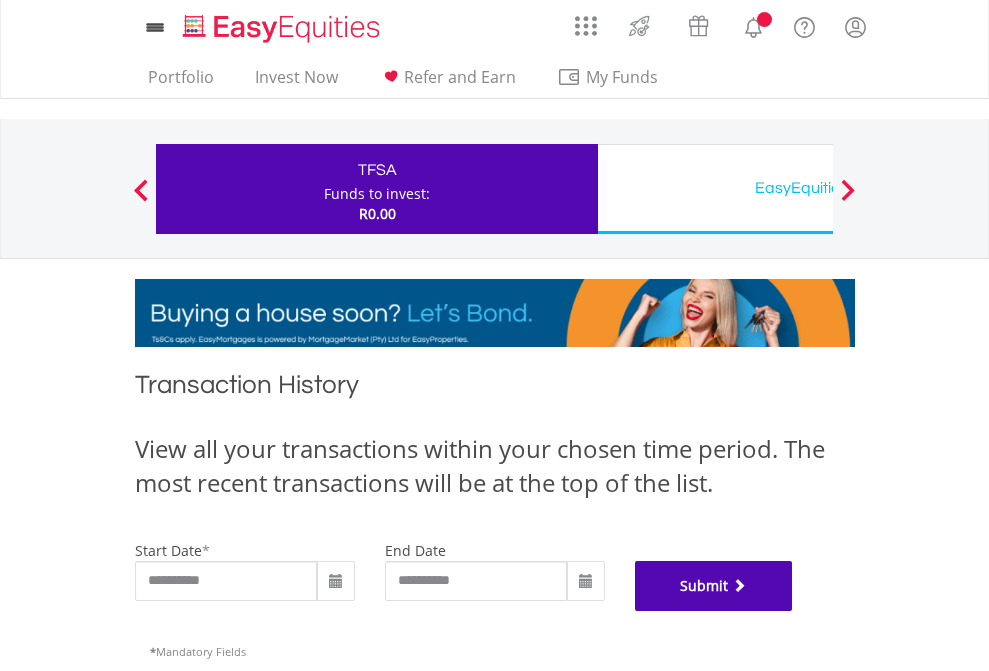 scroll, scrollTop: 811, scrollLeft: 0, axis: vertical 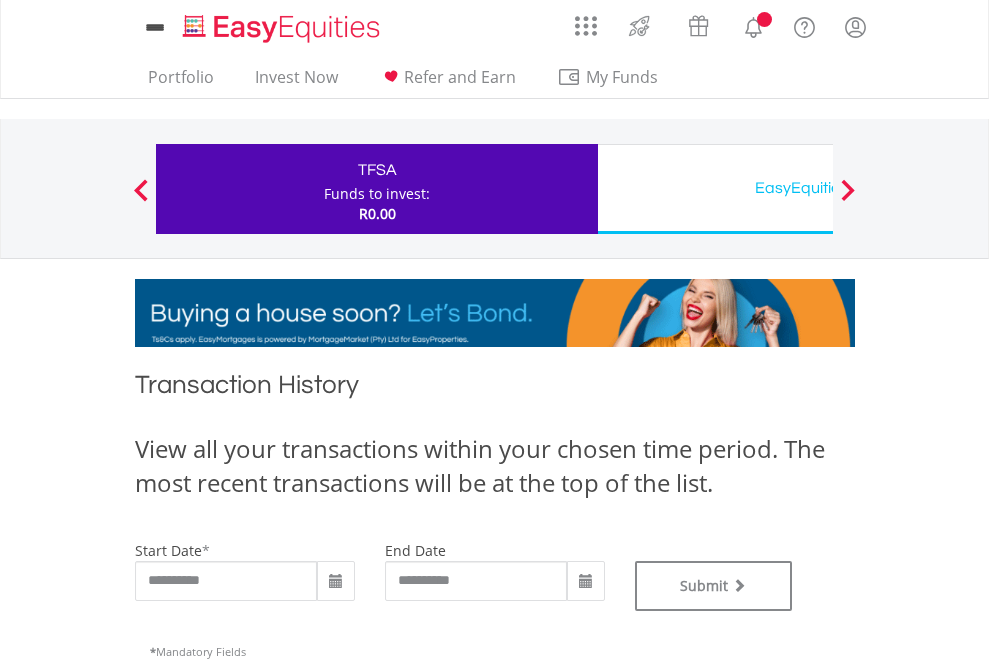 click on "EasyEquities USD" at bounding box center (818, 188) 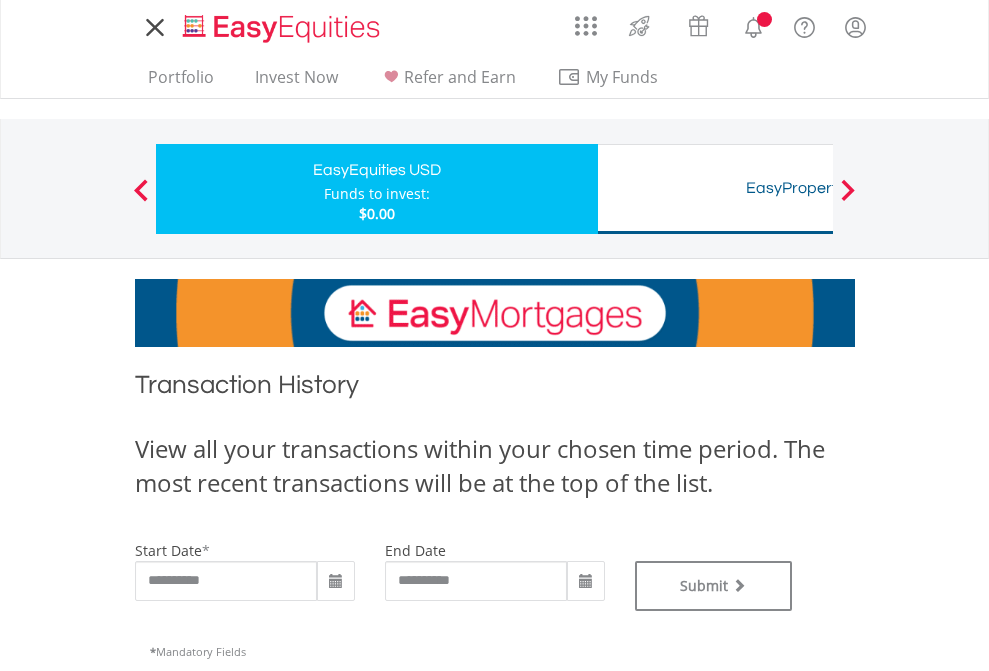 scroll, scrollTop: 0, scrollLeft: 0, axis: both 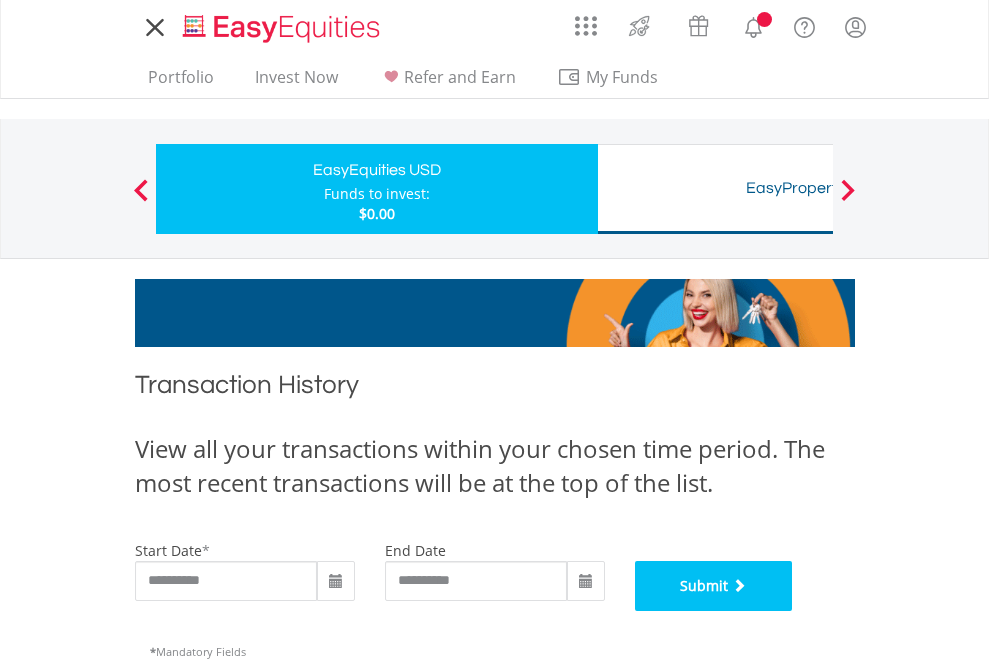 click on "Submit" at bounding box center [714, 586] 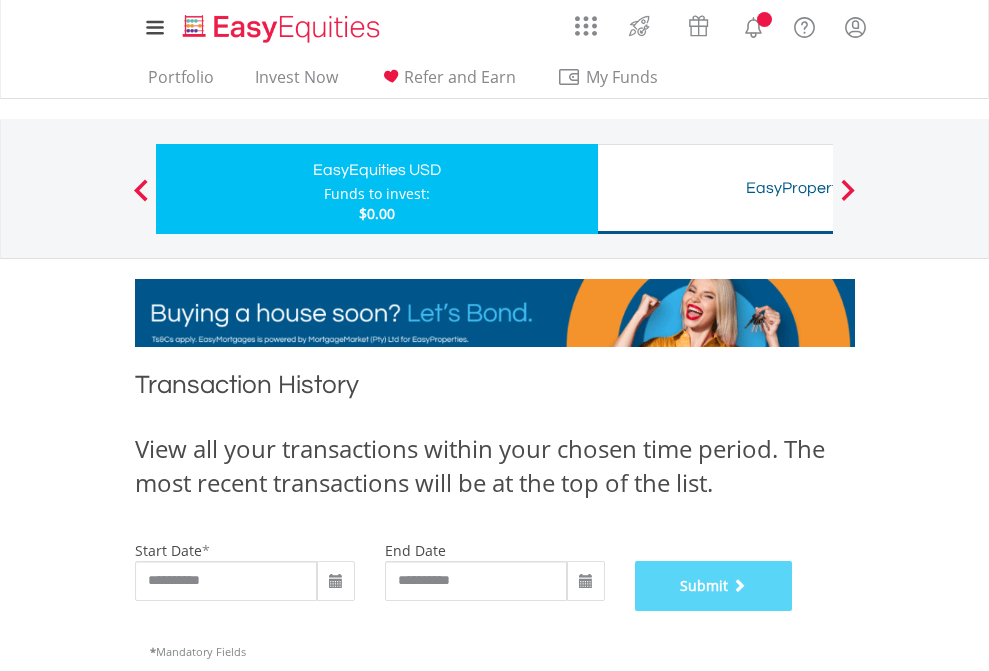scroll, scrollTop: 811, scrollLeft: 0, axis: vertical 